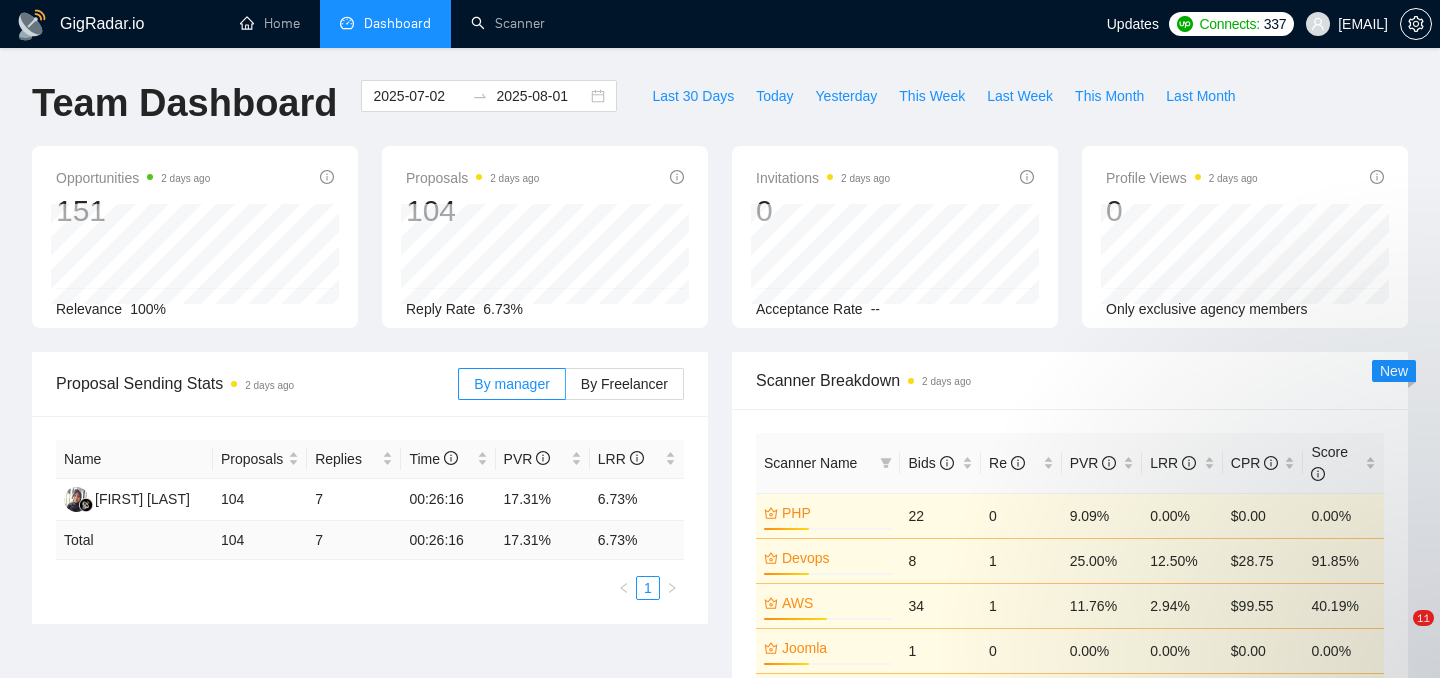 scroll, scrollTop: 0, scrollLeft: 0, axis: both 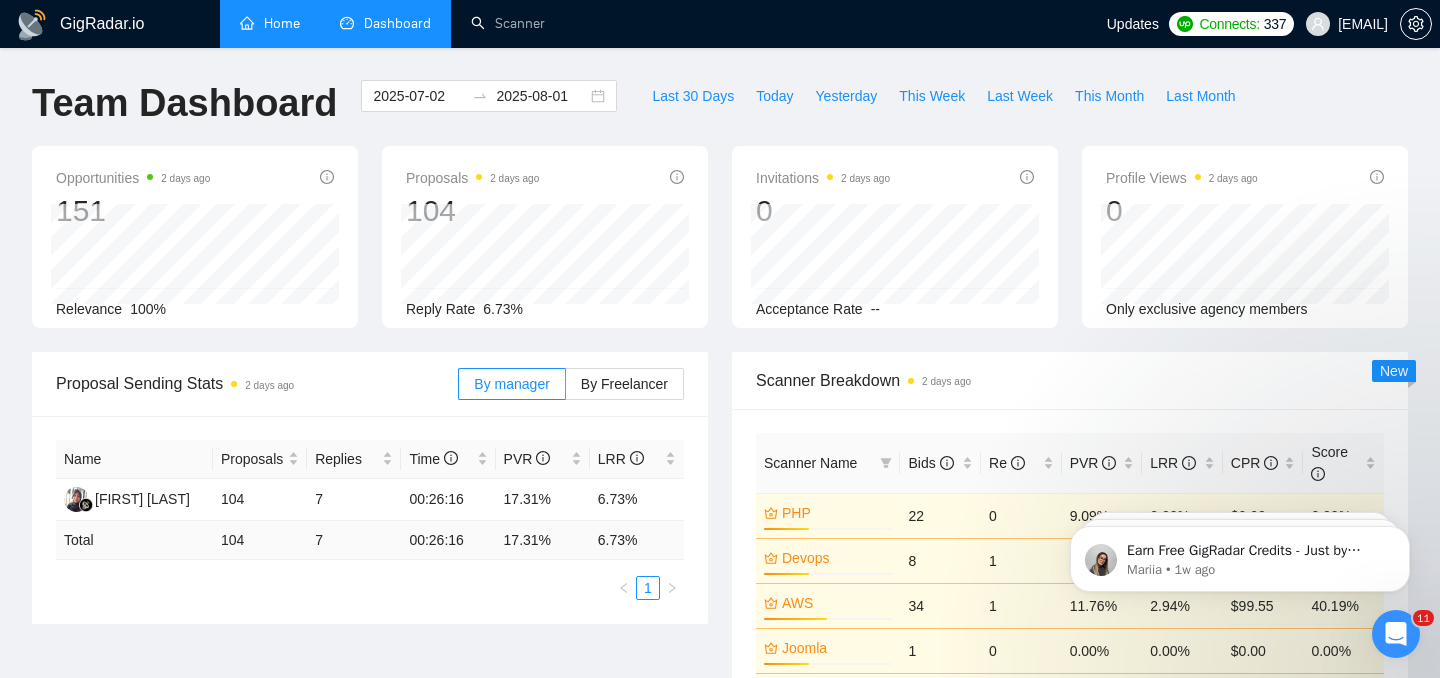 click on "Home" at bounding box center [270, 23] 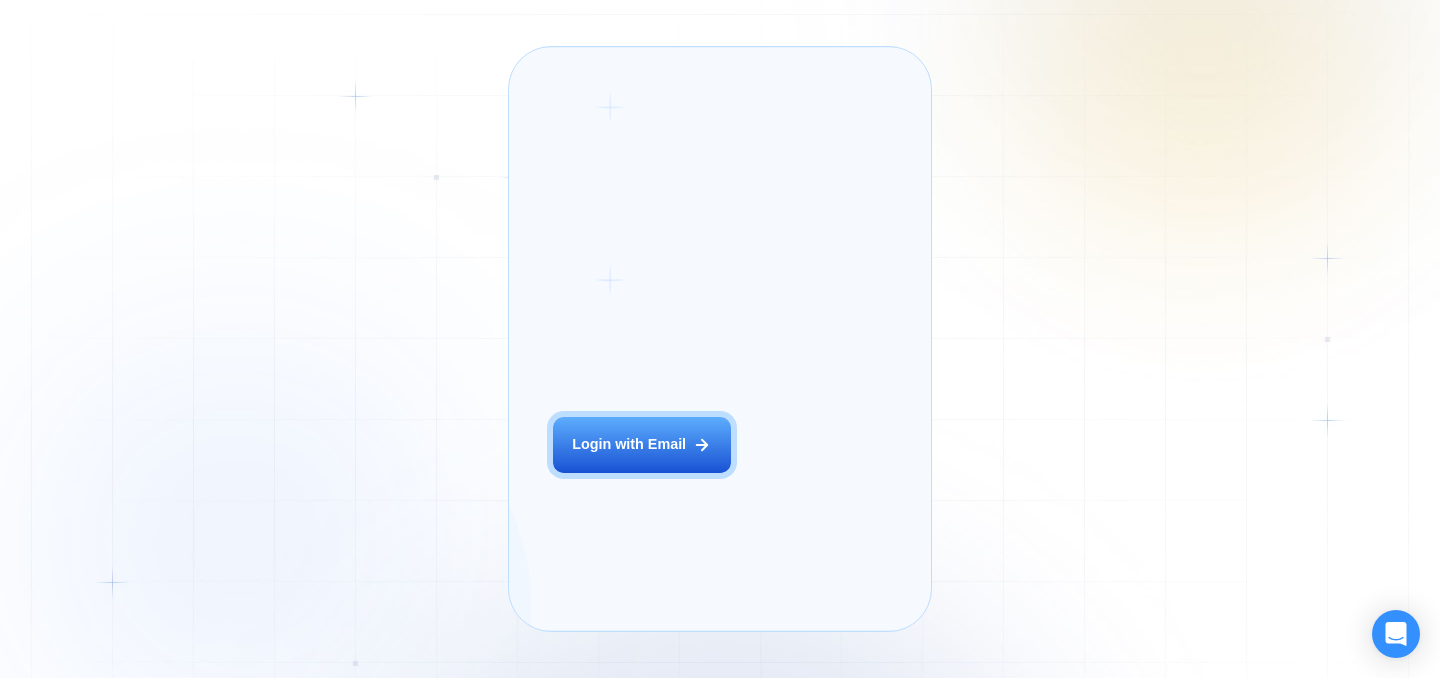 scroll, scrollTop: 0, scrollLeft: 0, axis: both 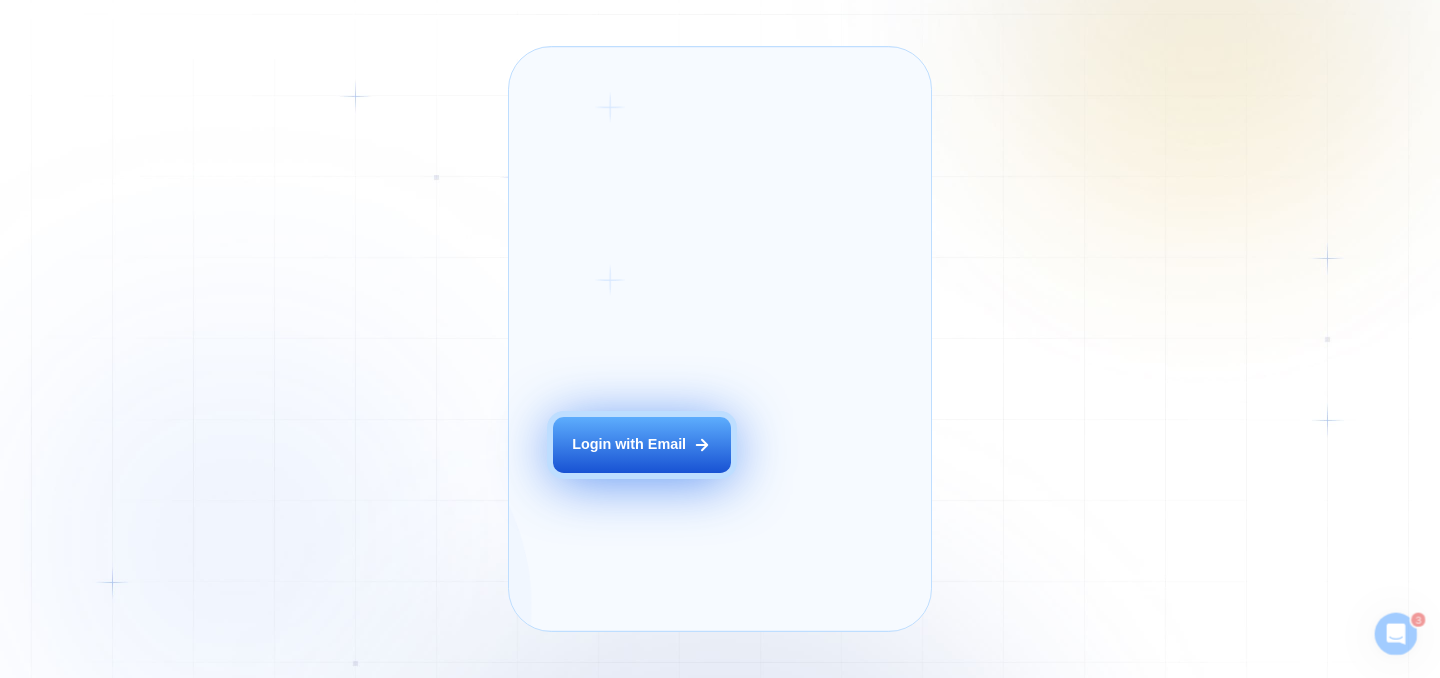click on "Login with Email" at bounding box center (629, 445) 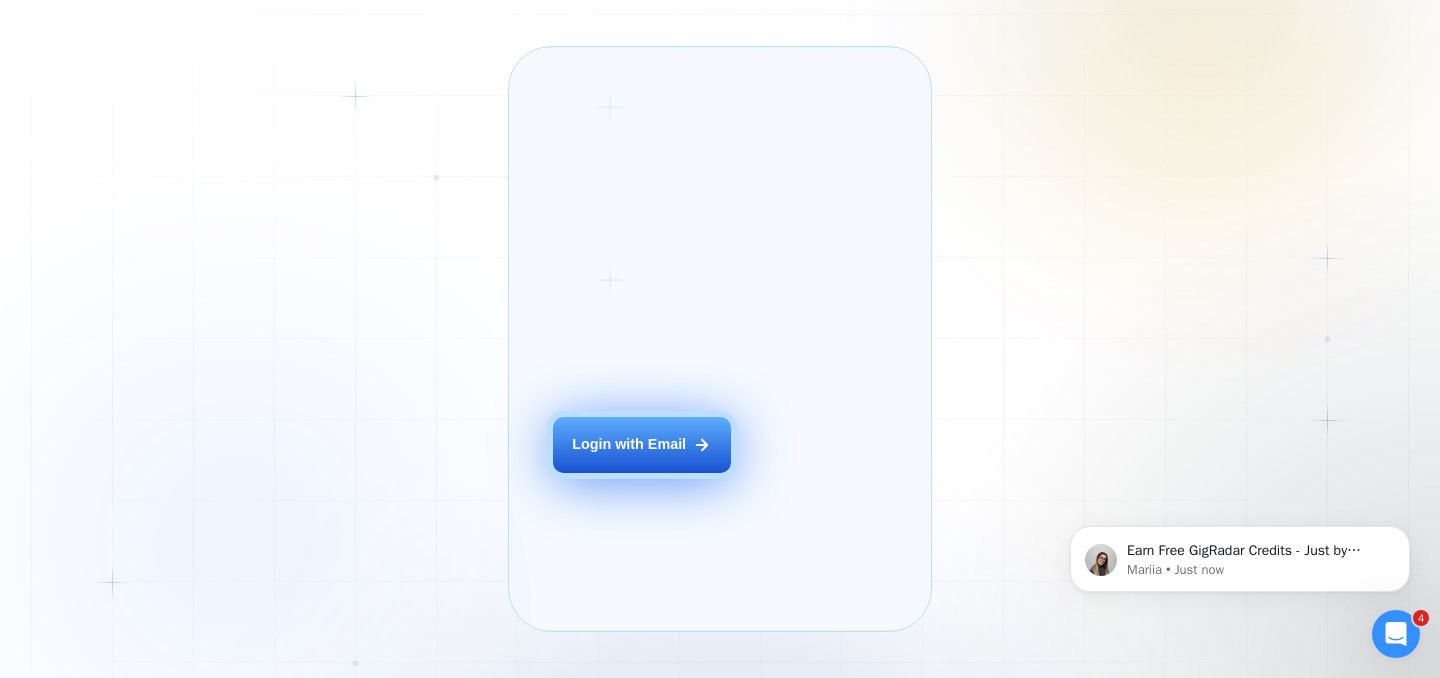 scroll, scrollTop: 0, scrollLeft: 0, axis: both 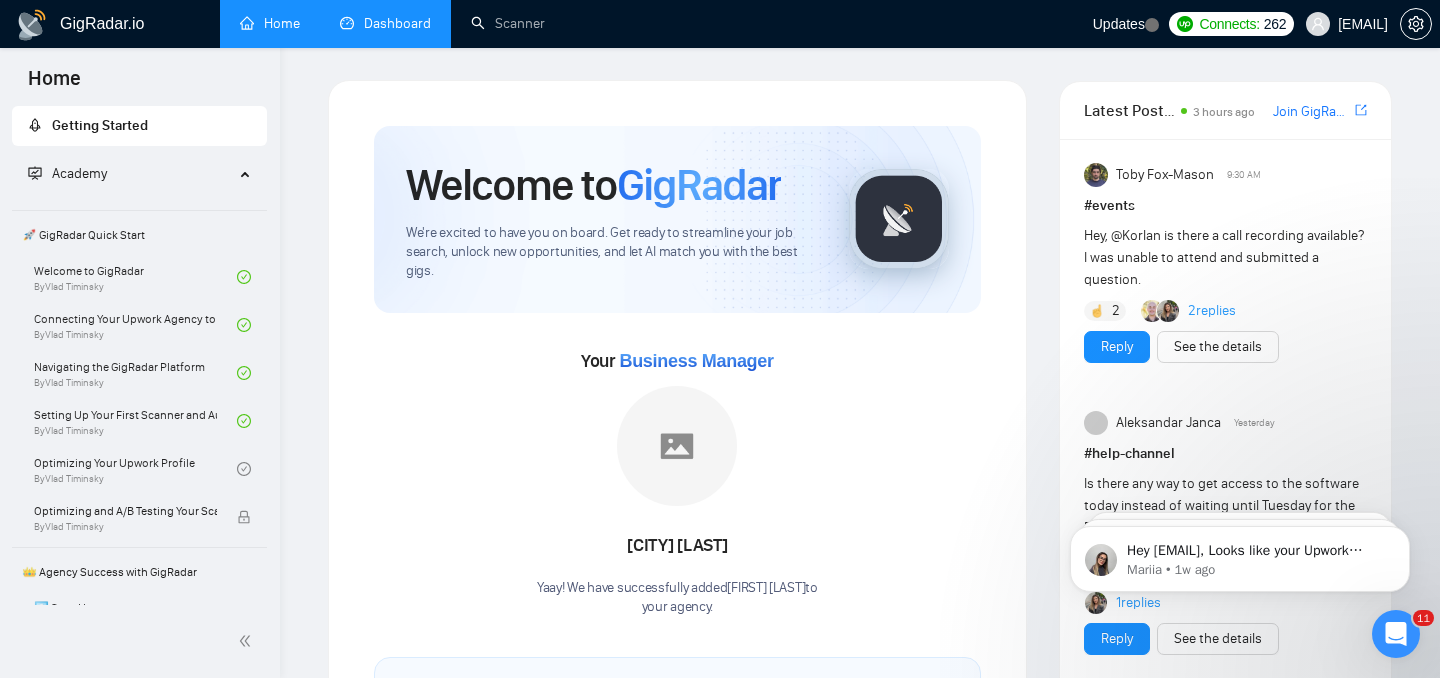 click on "Dashboard" at bounding box center (385, 23) 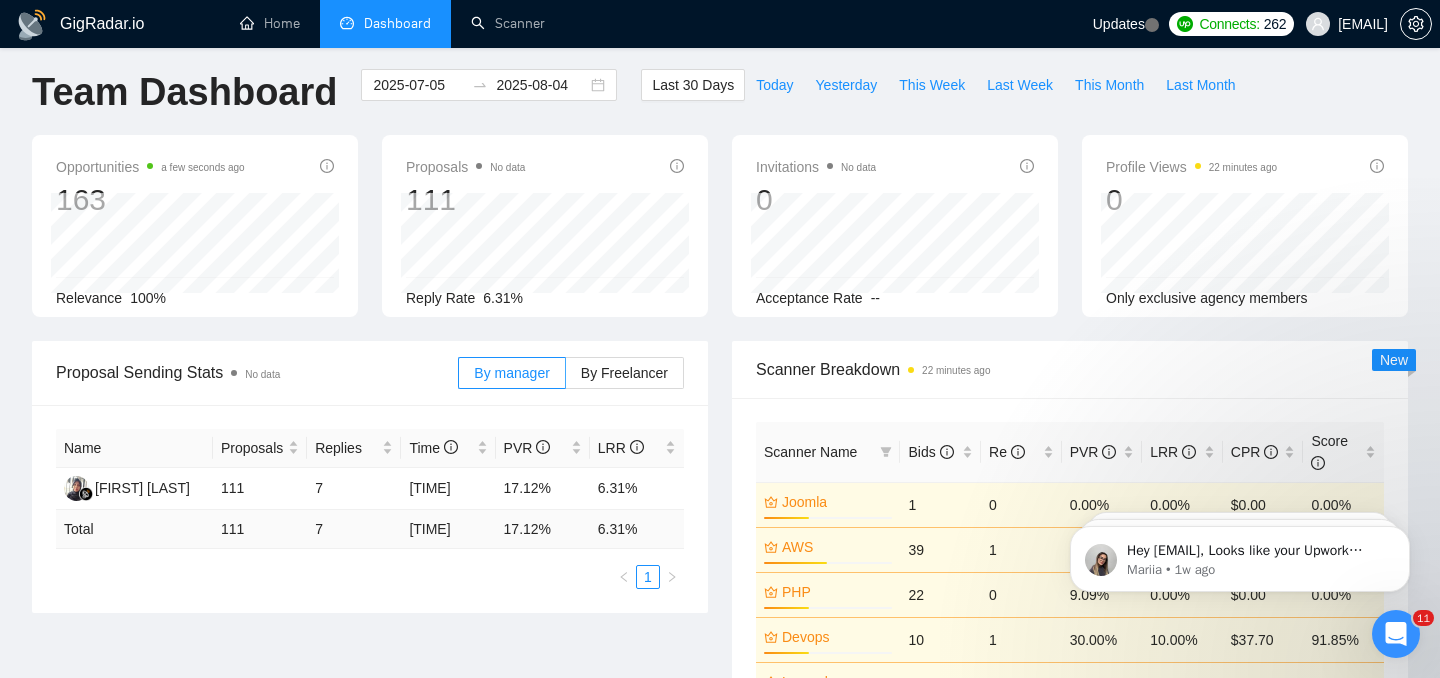 scroll, scrollTop: 0, scrollLeft: 0, axis: both 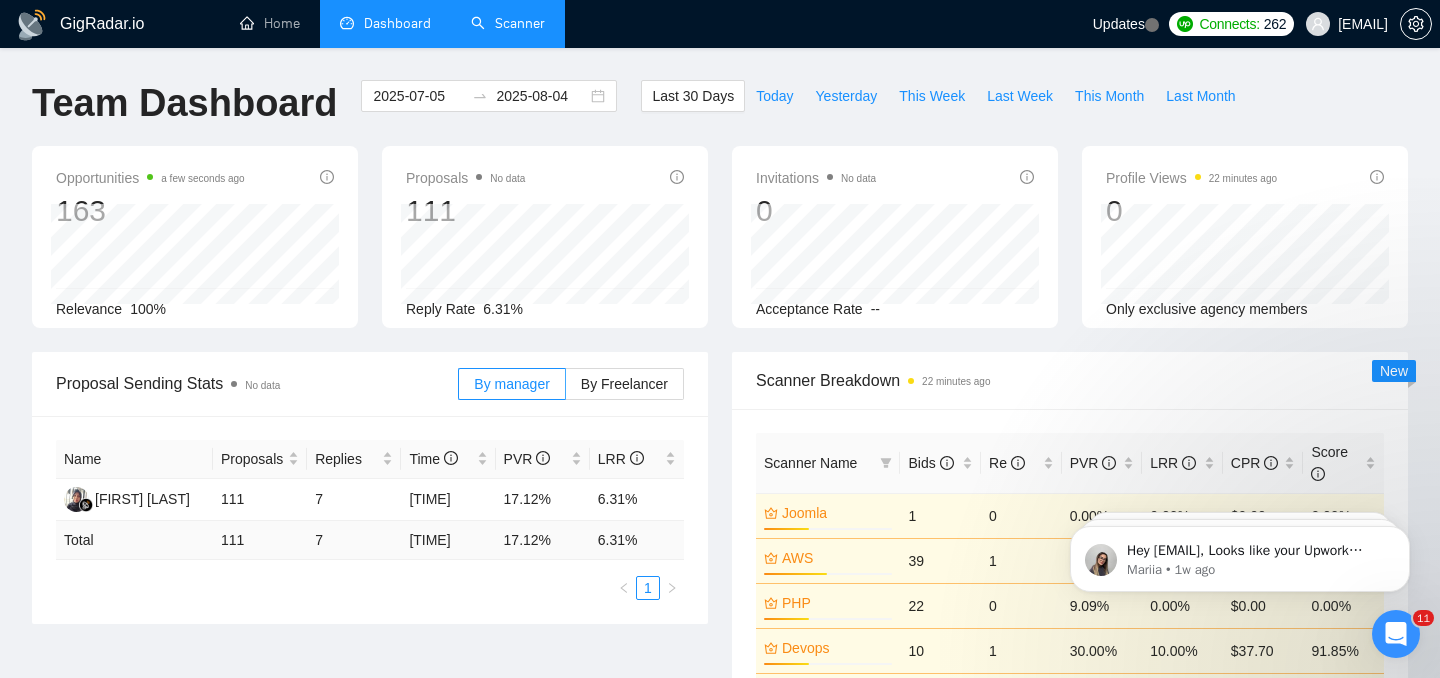 click on "Scanner" at bounding box center (508, 23) 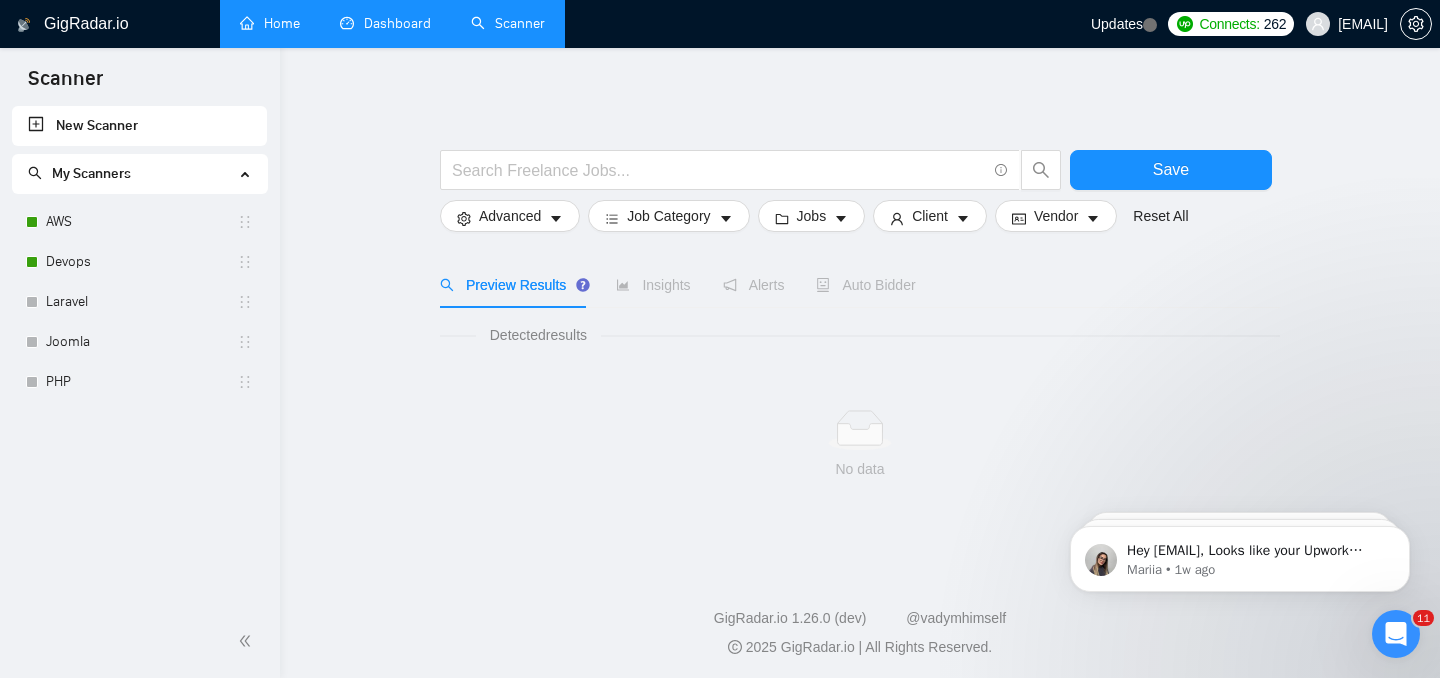 click on "Home" at bounding box center (270, 23) 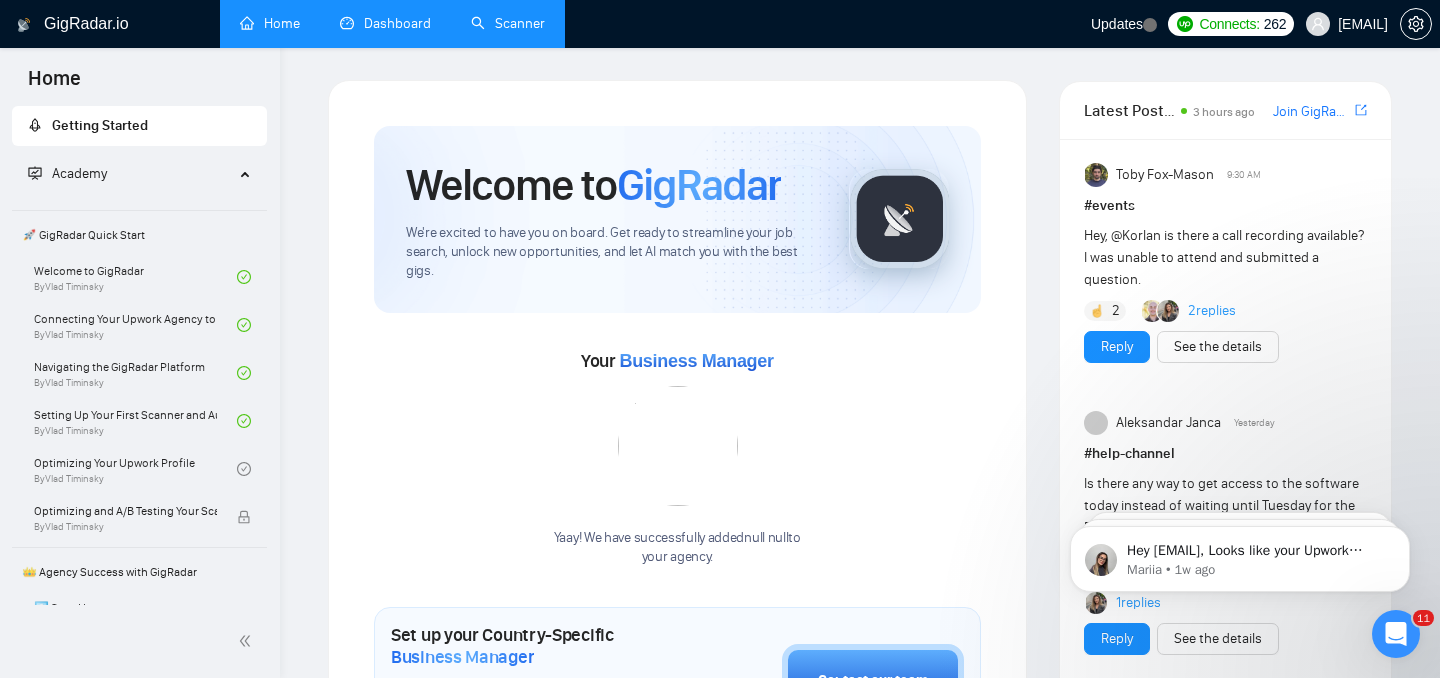 click on "Dashboard" at bounding box center (385, 23) 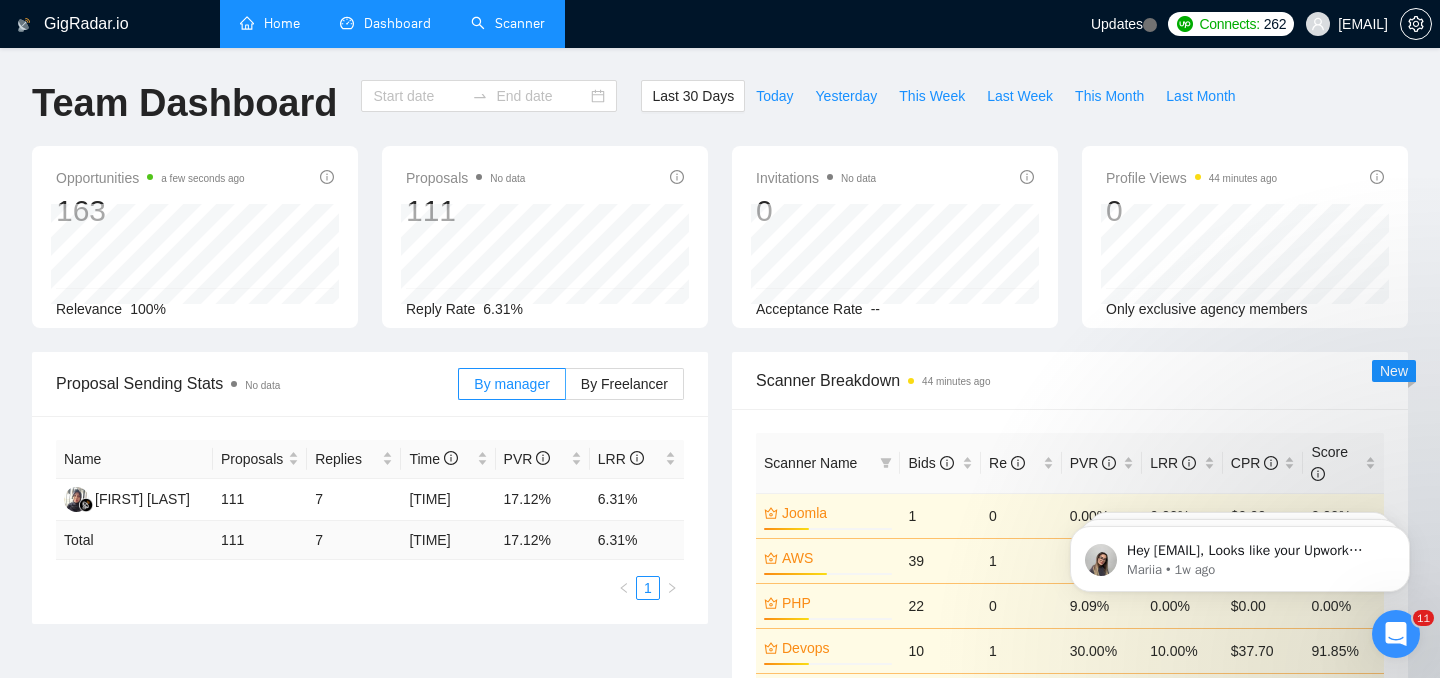 type on "2025-07-05" 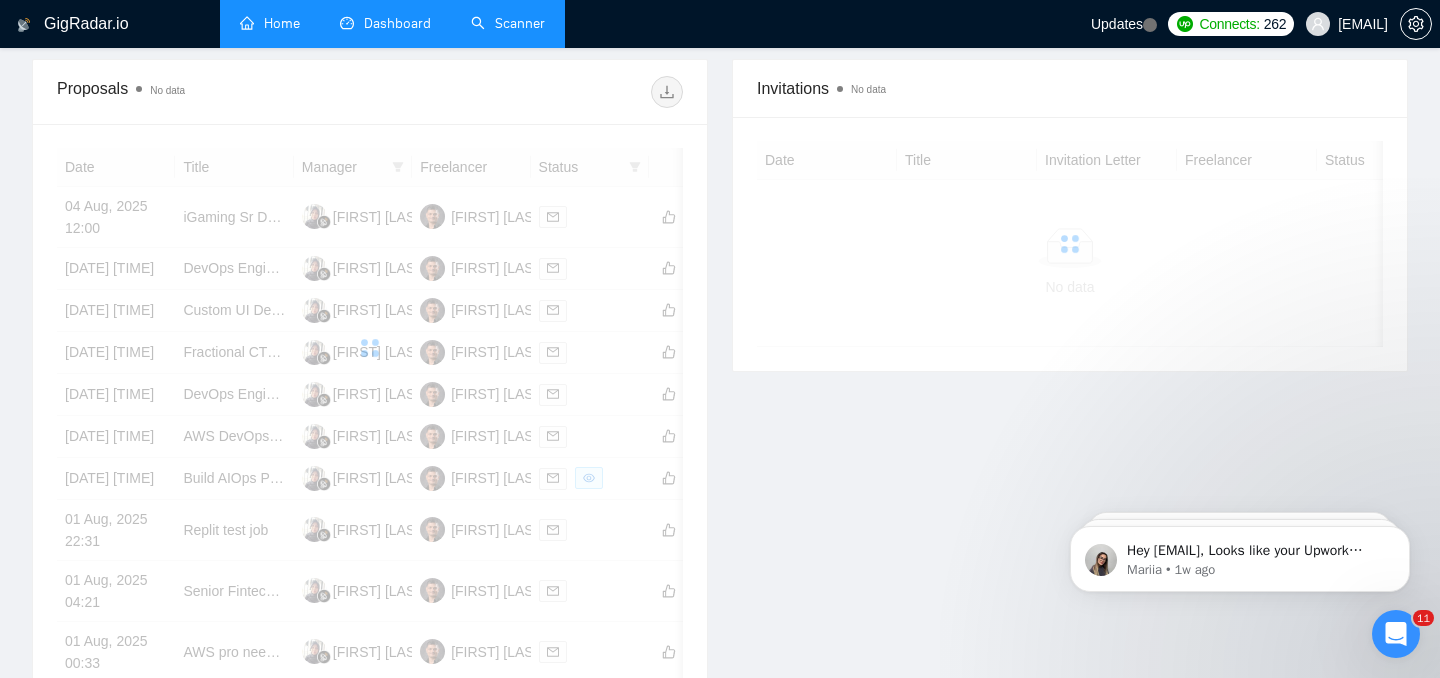 scroll, scrollTop: 472, scrollLeft: 0, axis: vertical 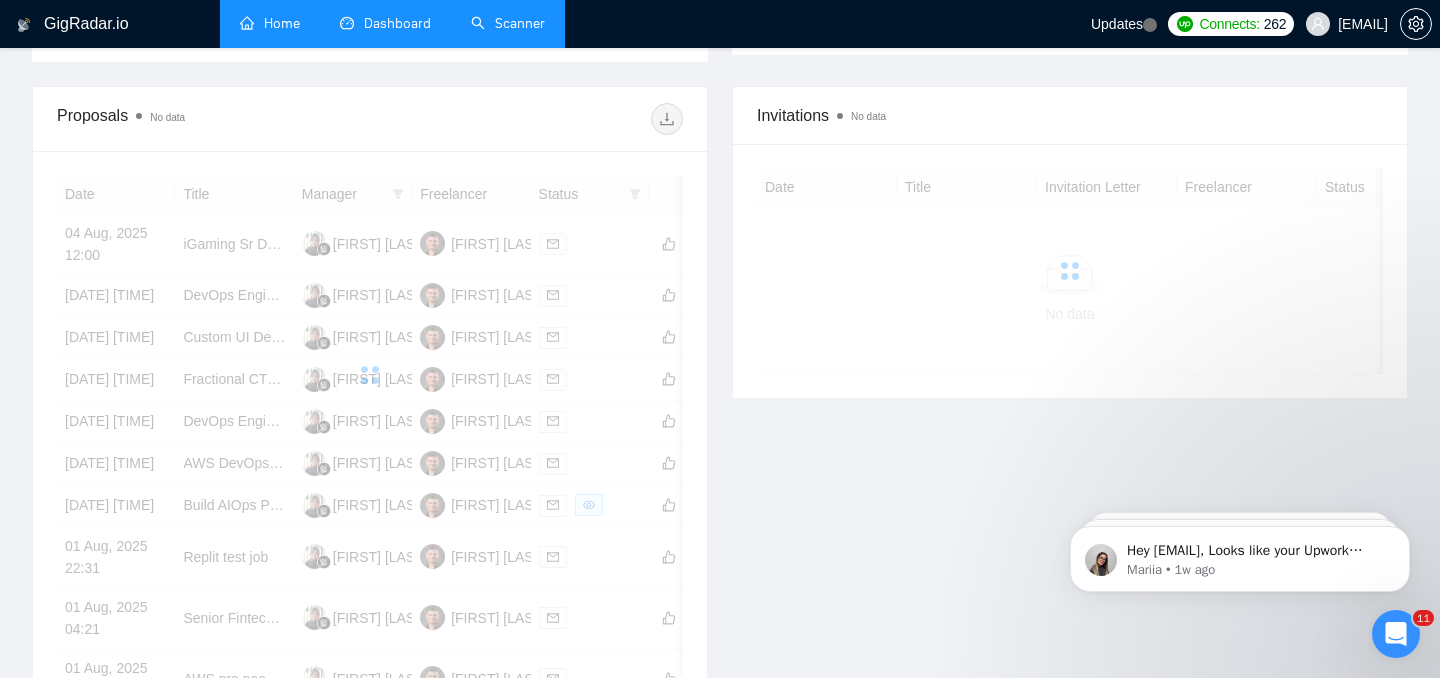 click on "Dashboard" at bounding box center (397, 23) 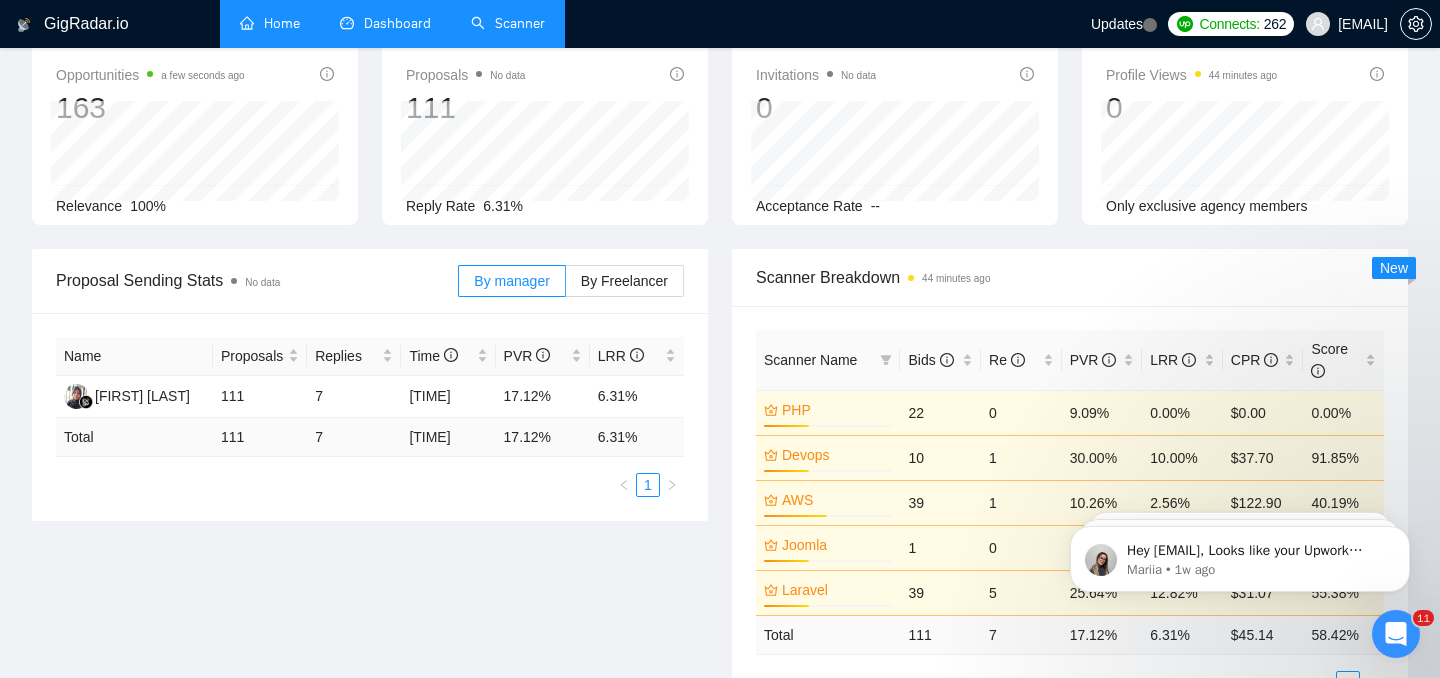 scroll, scrollTop: 0, scrollLeft: 0, axis: both 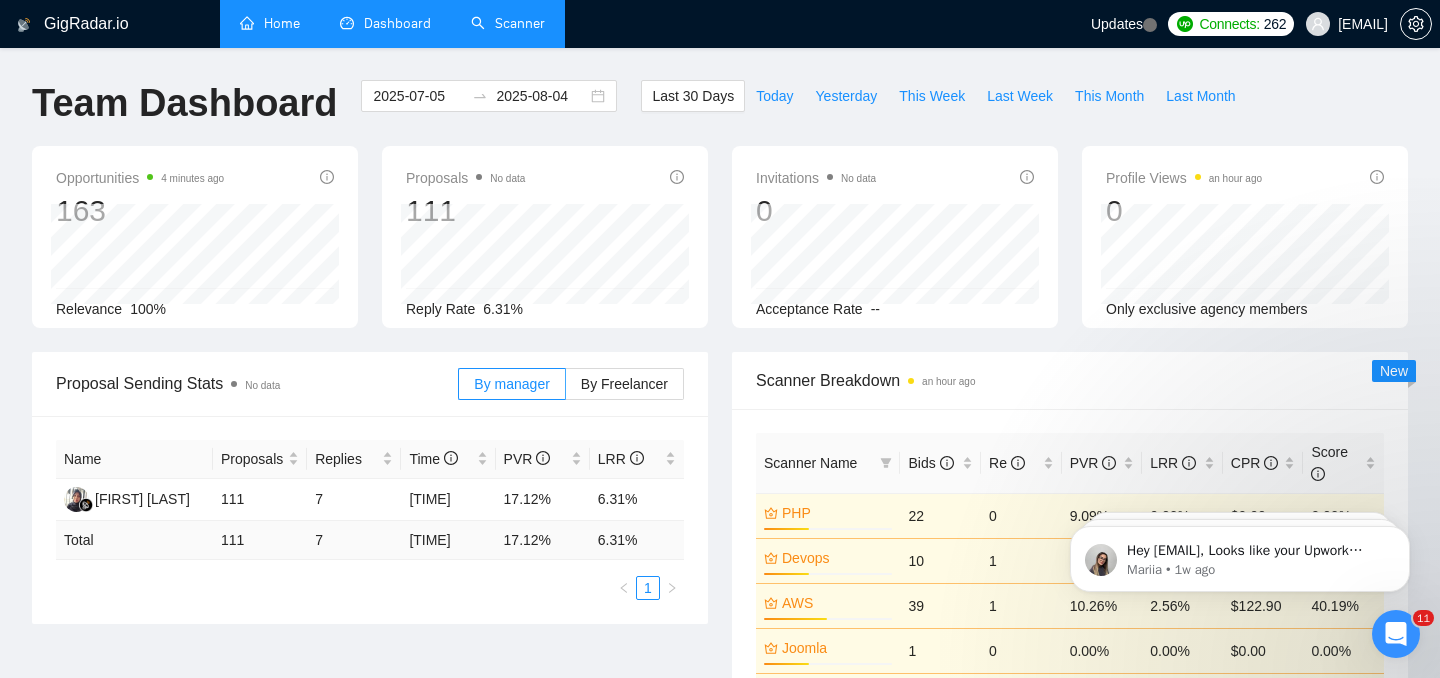 click on "Home" at bounding box center [270, 23] 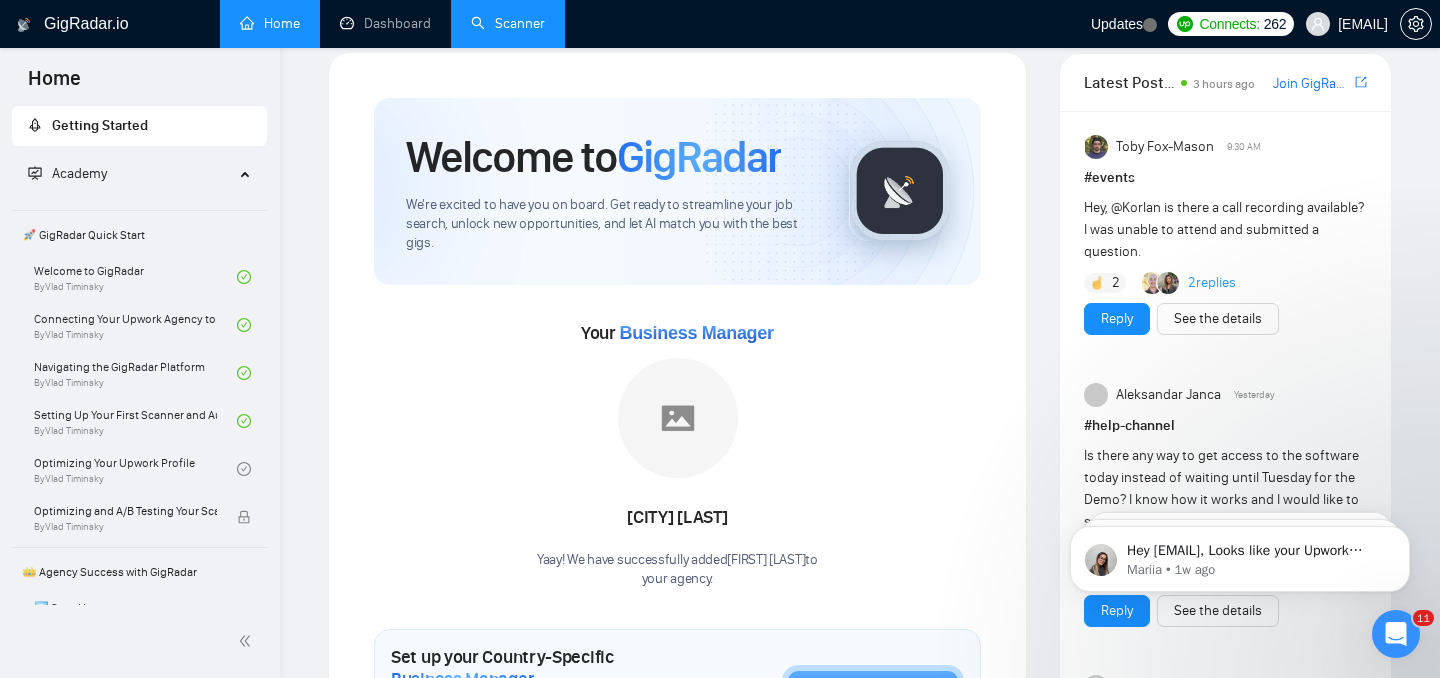scroll, scrollTop: 0, scrollLeft: 0, axis: both 